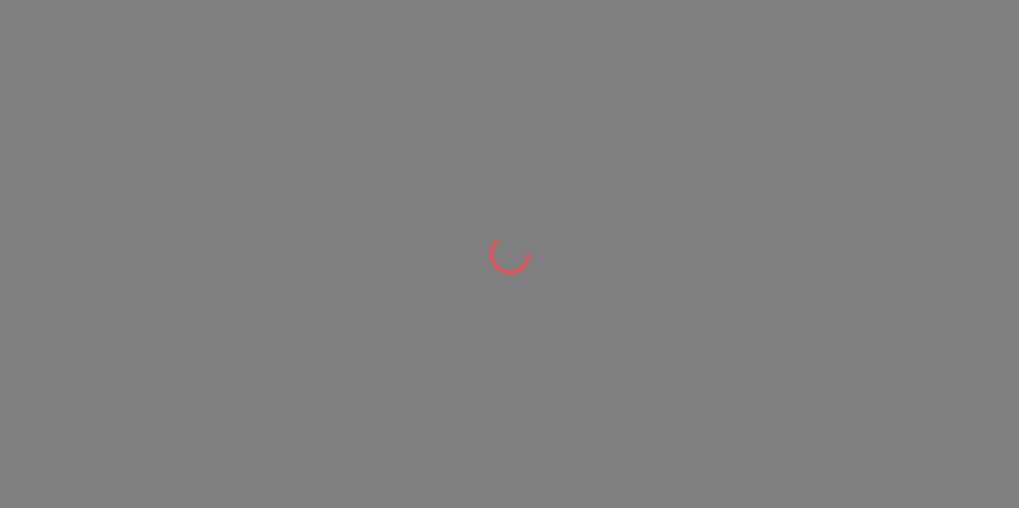 scroll, scrollTop: 0, scrollLeft: 0, axis: both 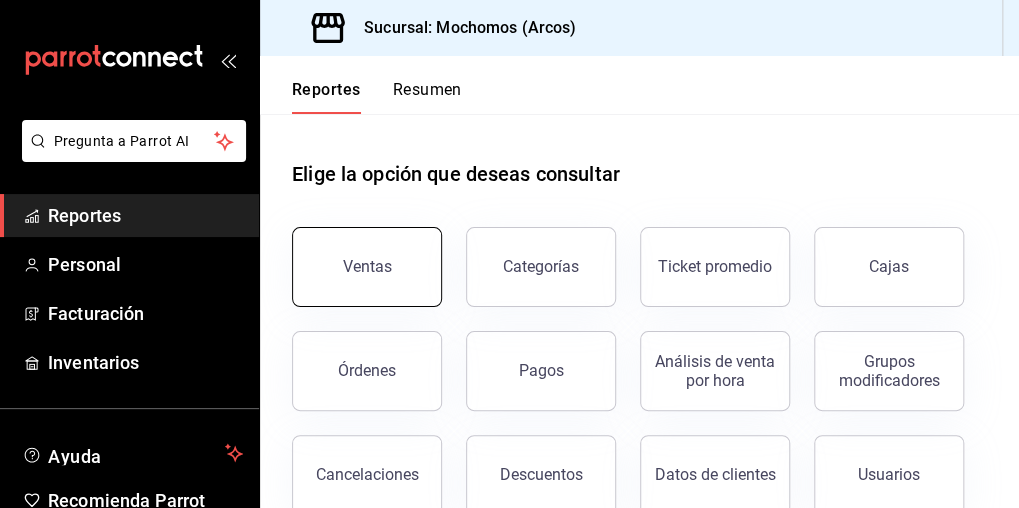 click on "Ventas" at bounding box center [367, 267] 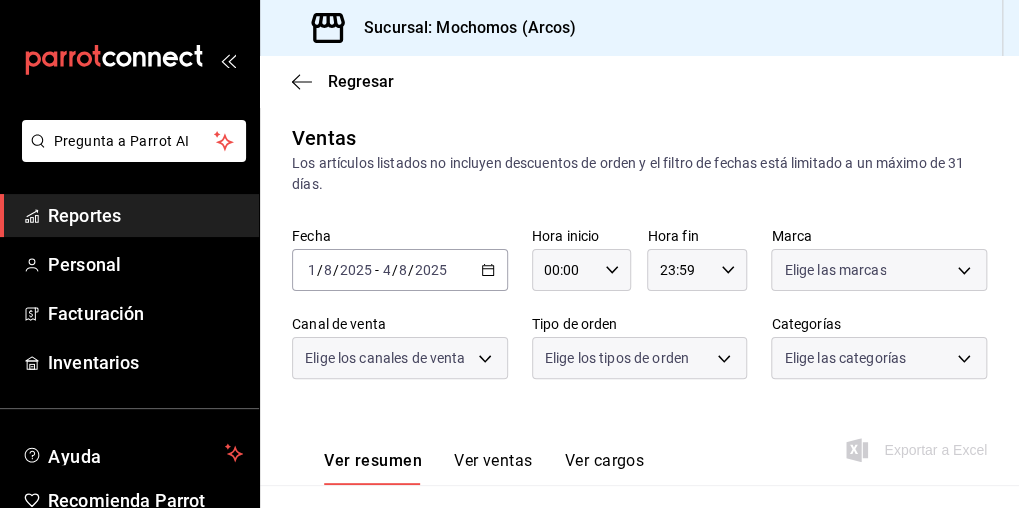 type on "05:00" 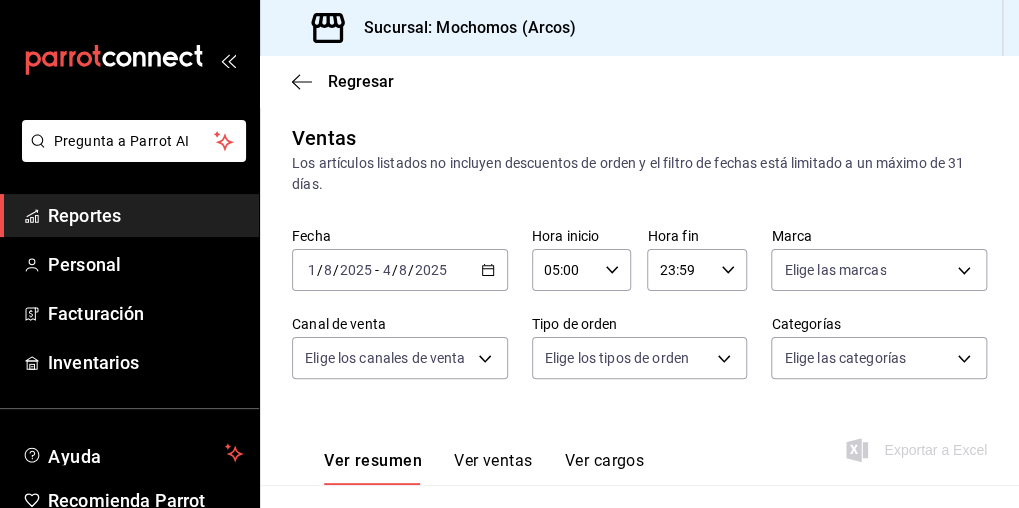 type on "PARROT,UBER_EATS,RAPPI,DIDI_FOOD,ONLINE" 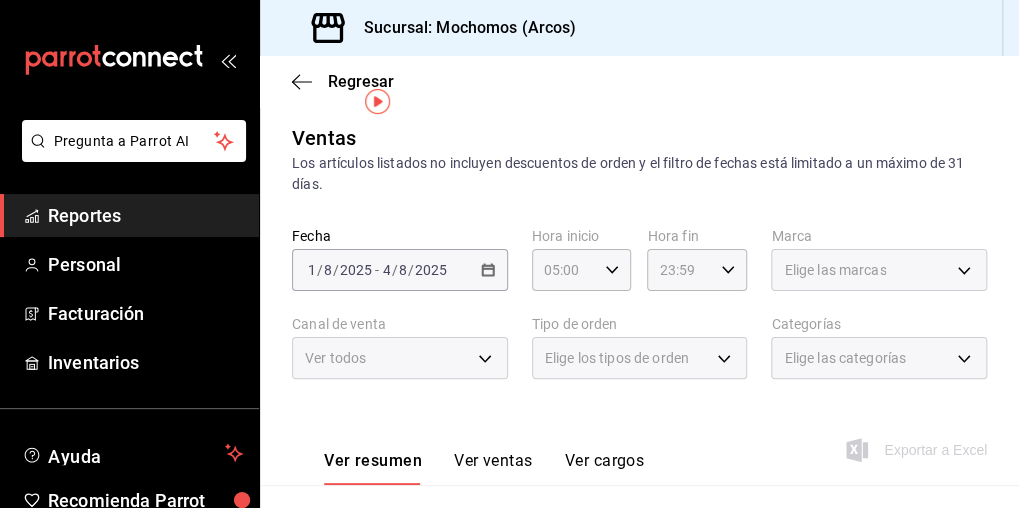 scroll, scrollTop: 36, scrollLeft: 0, axis: vertical 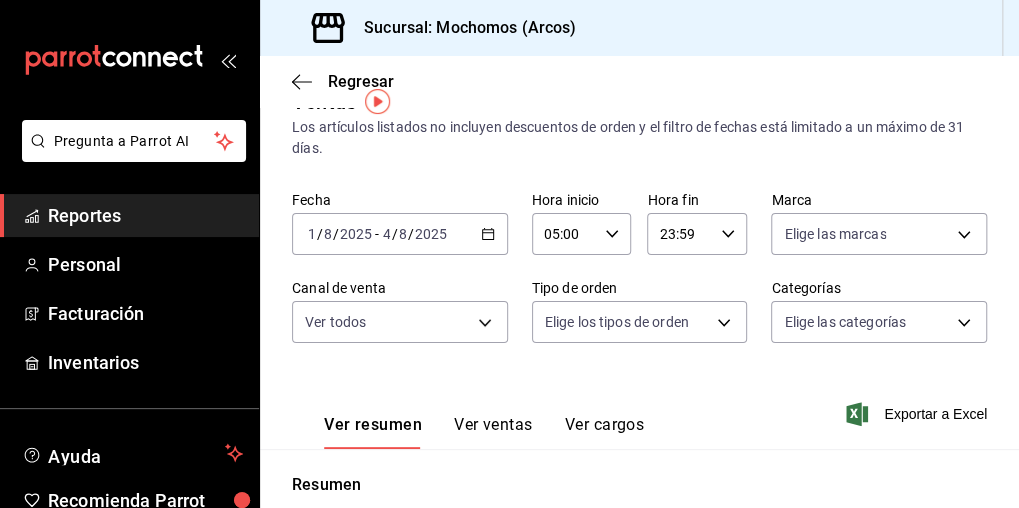 click 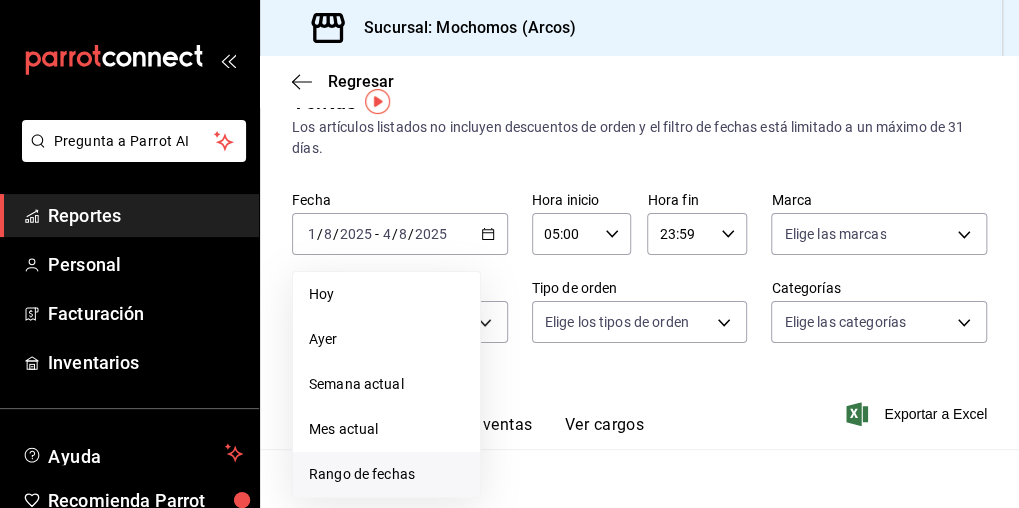 click on "Rango de fechas" at bounding box center [386, 474] 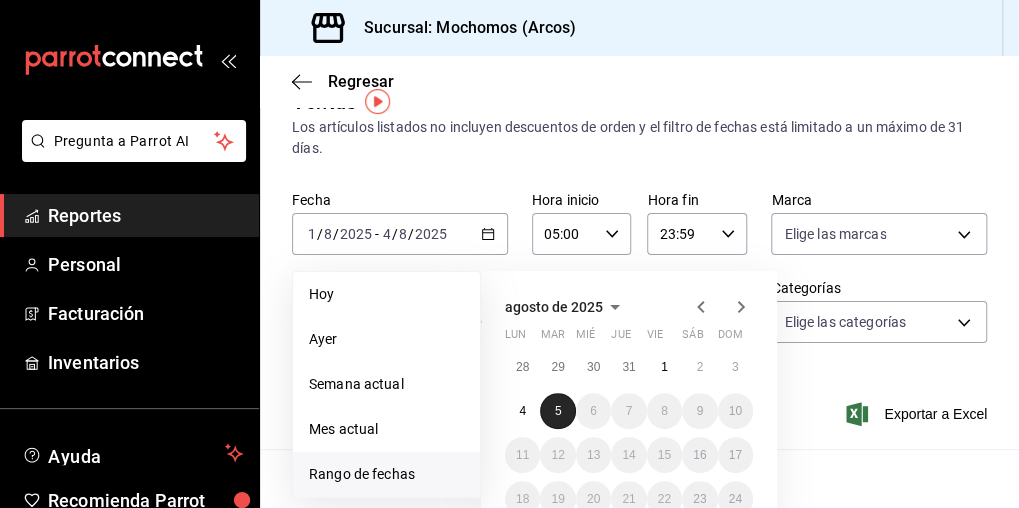 click on "5" at bounding box center [557, 411] 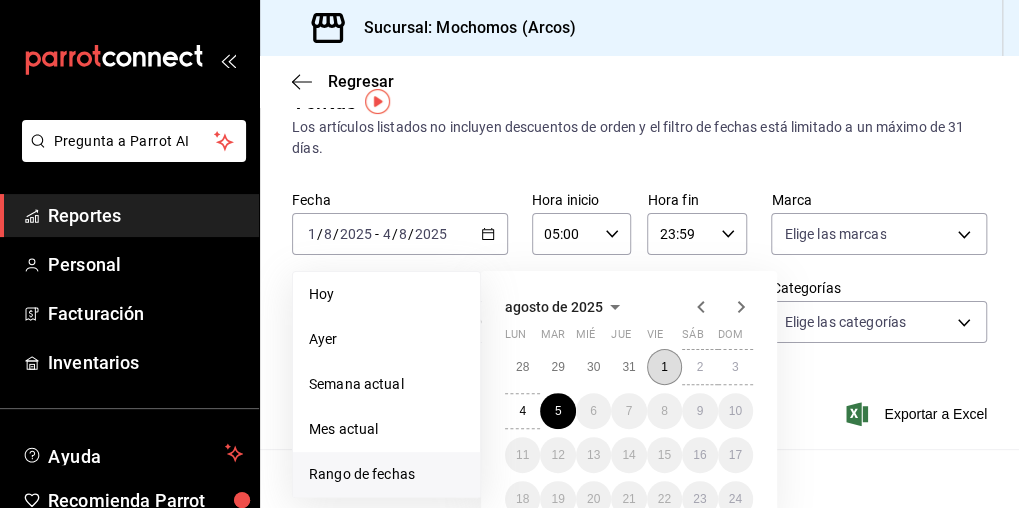 click on "1" at bounding box center (664, 367) 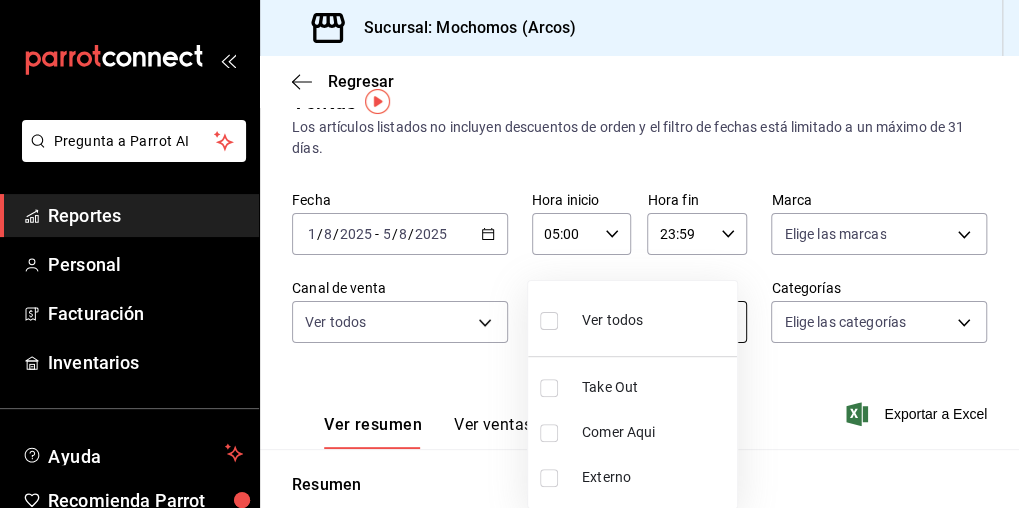 click on "Pregunta a Parrot AI Reportes   Personal   Facturación   Inventarios   Ayuda Recomienda Parrot   Mochomos Arcos   Sugerir nueva función   Sucursal: Mochomos (Arcos) Regresar Ventas Los artículos listados no incluyen descuentos de orden y el filtro de fechas está limitado a un máximo de 31 días. Fecha [DATE] [DATE] - [DATE] Hora inicio [TIME] Hora inicio Hora fin [TIME] Hora fin Marca Elige las marcas Canal de venta Ver todos PARROT,UBER_EATS,RAPPI,DIDI_FOOD,ONLINE Tipo de orden Elige los tipos de orden Categorías Elige las categorías Ver resumen Ver ventas Ver cargos Exportar a Excel Resumen Total artículos Da clic en la fila para ver el detalle por tipo de artículo + $[PRICE] Cargos por servicio + $[PRICE] Venta bruta = $[PRICE] Descuentos totales - $[PRICE] Certificados de regalo - $[PRICE] Venta total = $[PRICE] Impuestos - $[PRICE] Venta neta = $[PRICE] Pregunta a Parrot AI Reportes   Personal   Facturación   Inventarios   Ayuda Recomienda Parrot       Externo" at bounding box center (509, 254) 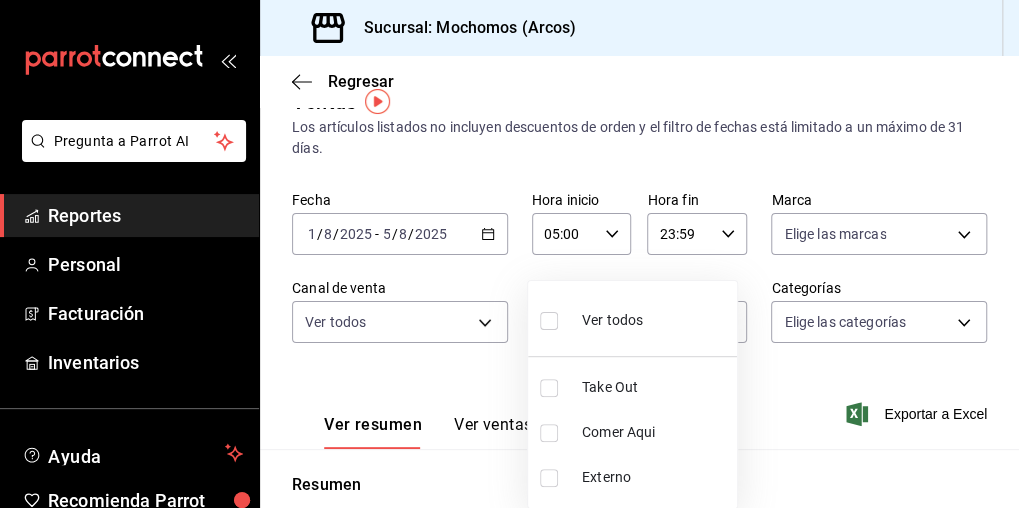 click on "Ver todos" at bounding box center (612, 320) 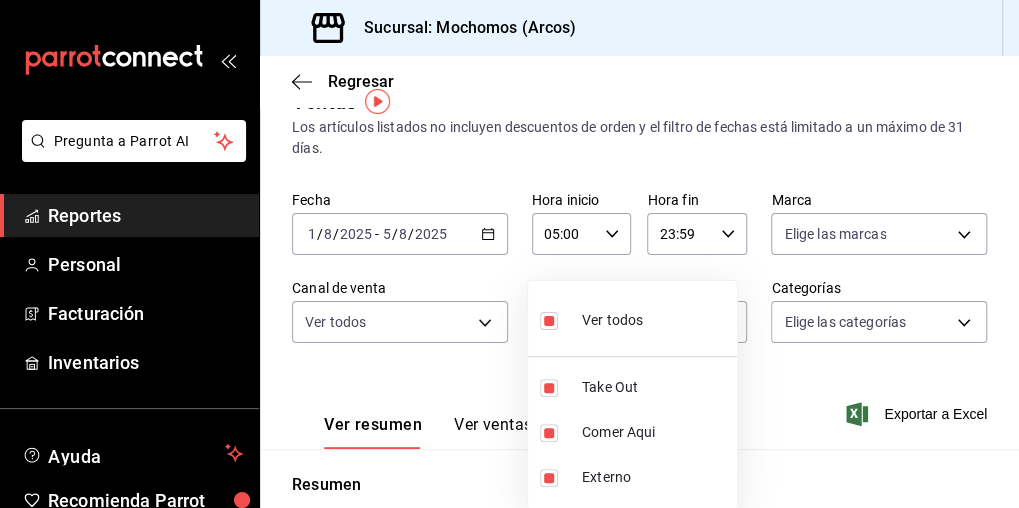 click at bounding box center (509, 254) 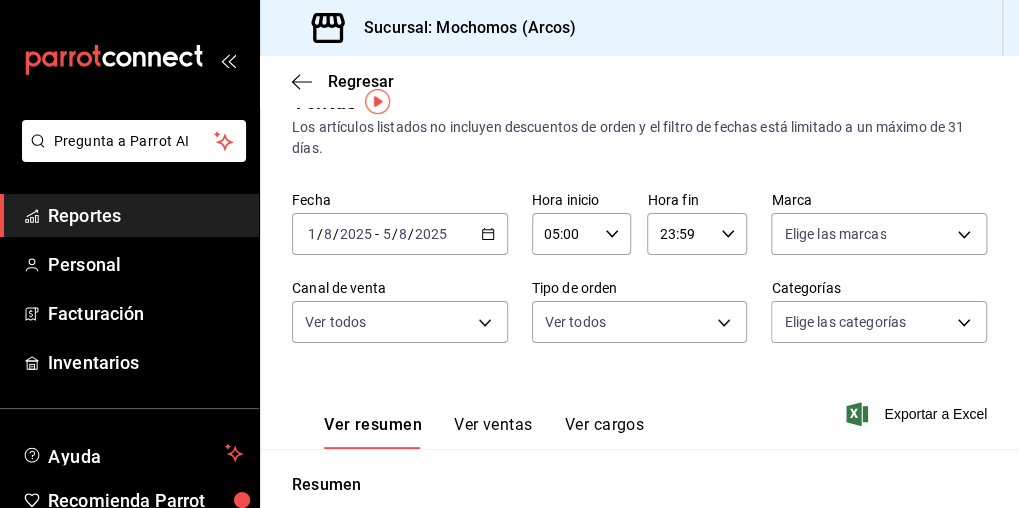 click on "Pregunta a Parrot AI Reportes   Personal   Facturación   Inventarios   Ayuda Recomienda Parrot   Mochomos Arcos   Sugerir nueva función   Sucursal: Mochomos (Arcos) Regresar Ventas Los artículos listados no incluyen descuentos de orden y el filtro de fechas está limitado a un máximo de 31 días. Fecha [DATE] [DATE] - [DATE] Hora inicio [TIME] Hora inicio Hora fin [TIME] Hora fin Marca Elige las marcas Canal de venta Ver todos PARROT,UBER_EATS,RAPPI,DIDI_FOOD,ONLINE Tipo de orden Ver todos [UUID],[UUID],EXTERNAL Categorías Elige las categorías Ver resumen Ver ventas Ver cargos Exportar a Excel Resumen Total artículos Da clic en la fila para ver el detalle por tipo de artículo + $[PRICE] Cargos por servicio + $[PRICE] Venta bruta = $[PRICE] Descuentos totales - $[PRICE] Certificados de regalo - $[PRICE] Venta total = $[PRICE] Impuestos - $[PRICE] Venta neta = $[PRICE] Pregunta a Parrot AI Reportes   Personal" at bounding box center (509, 254) 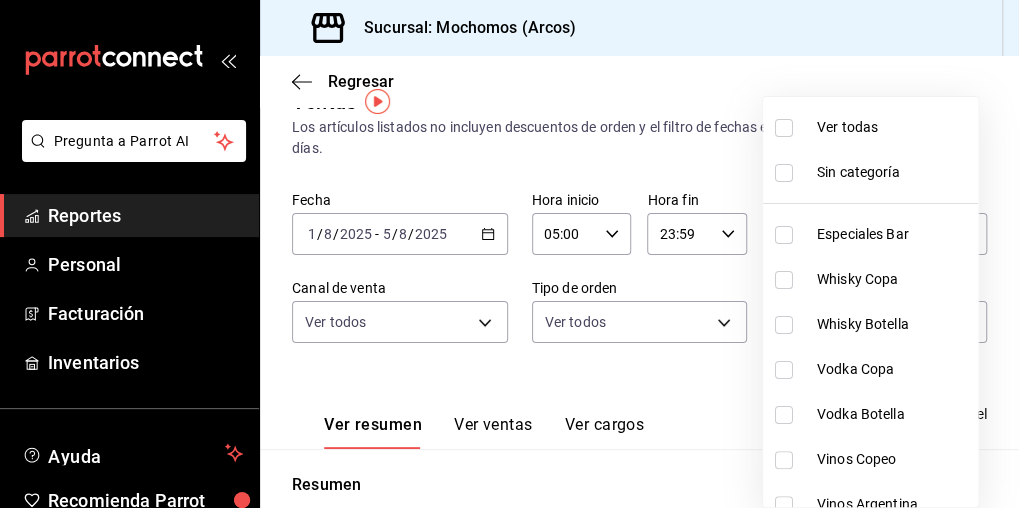 click on "Ver todas" at bounding box center (893, 127) 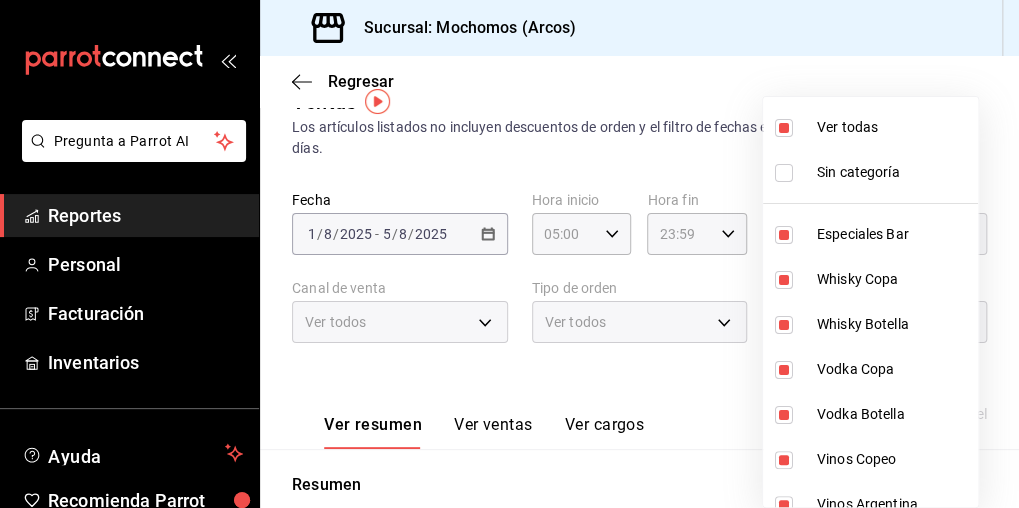 click at bounding box center (509, 254) 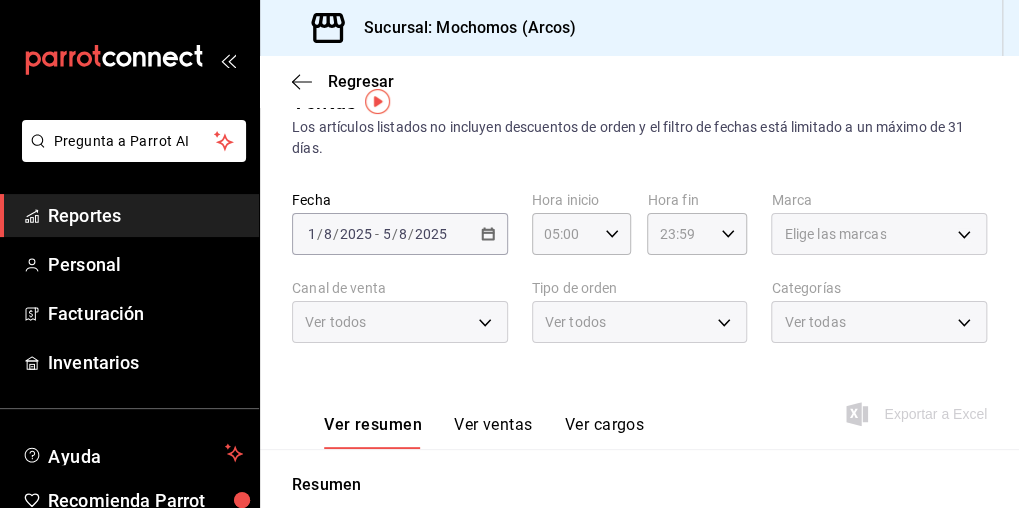 click on "Elige las marcas" at bounding box center (879, 234) 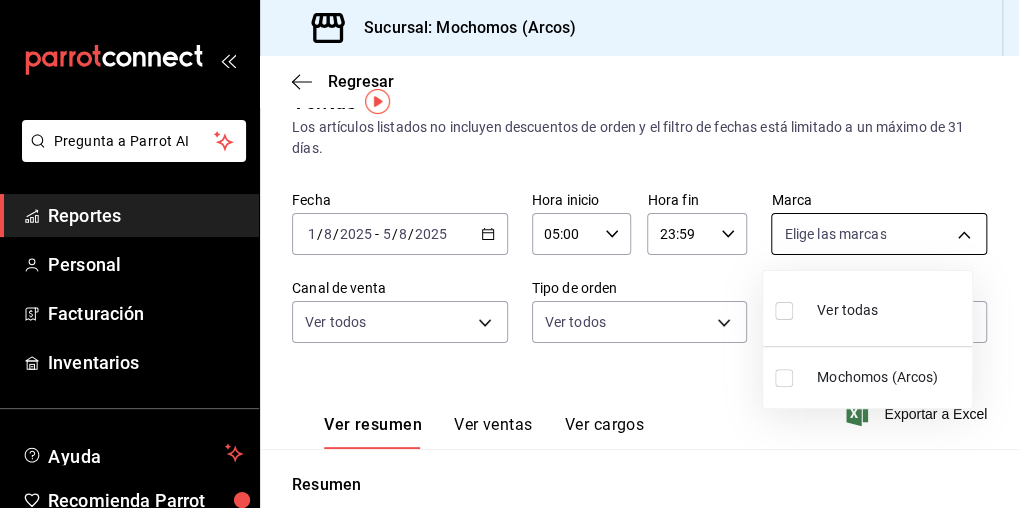 click on "Pregunta a Parrot AI Reportes   Personal   Facturación   Inventarios   Ayuda Recomienda Parrot   Mochomos Arcos   Sugerir nueva función   Sucursal: Mochomos (Arcos) Regresar Ventas Los artículos listados no incluyen descuentos de orden y el filtro de fechas está limitado a un máximo de 31 días. Fecha [DATE] [DATE] - [DATE] Hora inicio [TIME] Hora inicio Hora fin [TIME] Hora fin Marca Elige las marcas Canal de venta Ver todos PARROT,UBER_EATS,RAPPI,DIDI_FOOD,ONLINE Tipo de orden Ver todos [UUID],[UUID],EXTERNAL Categorías Ver todas Ver resumen Ver ventas Ver cargos Exportar a Excel Resumen Total artículos Da clic en la fila para ver el detalle por tipo de artículo + $[PRICE] Cargos por servicio  Sin datos por que no se pueden calcular debido al filtro de categorías seleccionado Venta bruta = $[PRICE] Descuentos totales  Sin datos por que no se pueden calcular debido al filtro de categorías seleccionado" at bounding box center [509, 254] 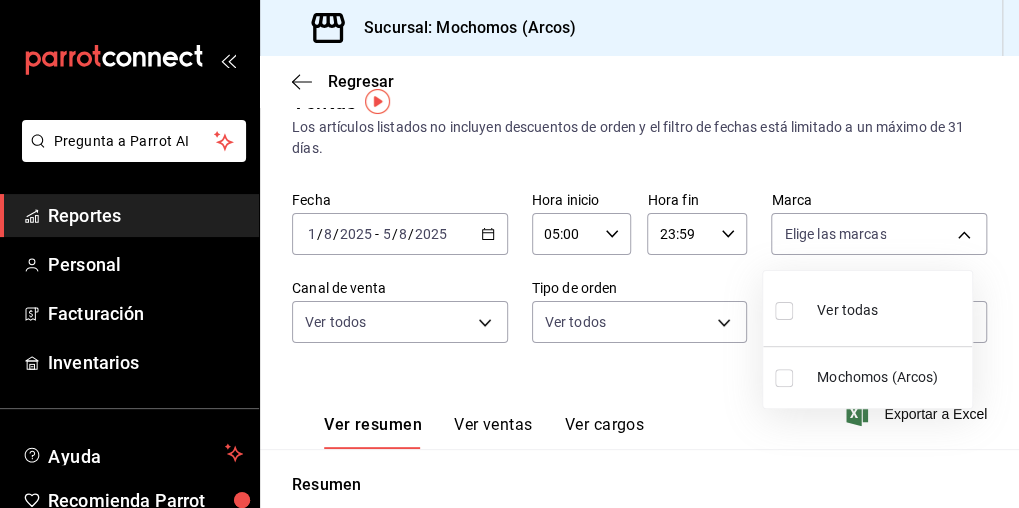 click at bounding box center [784, 311] 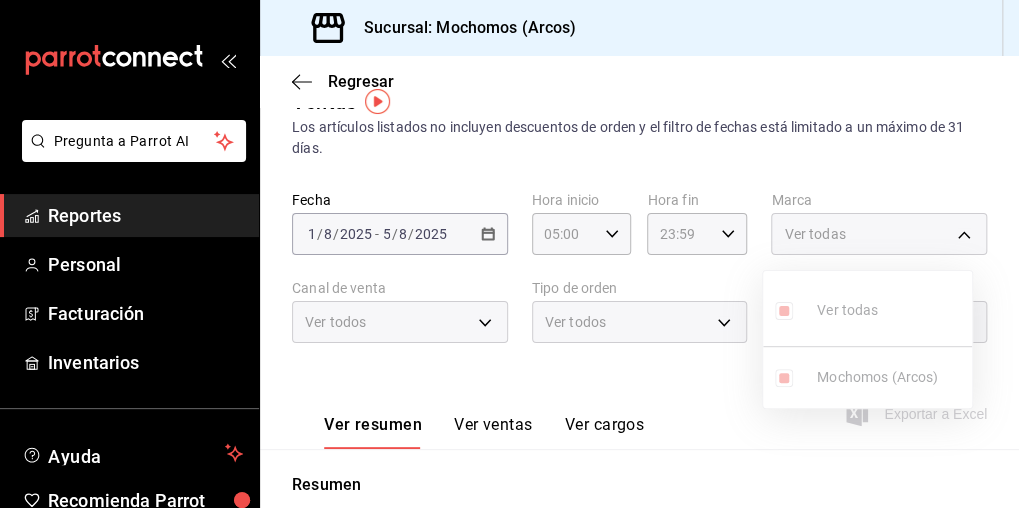 click at bounding box center [509, 254] 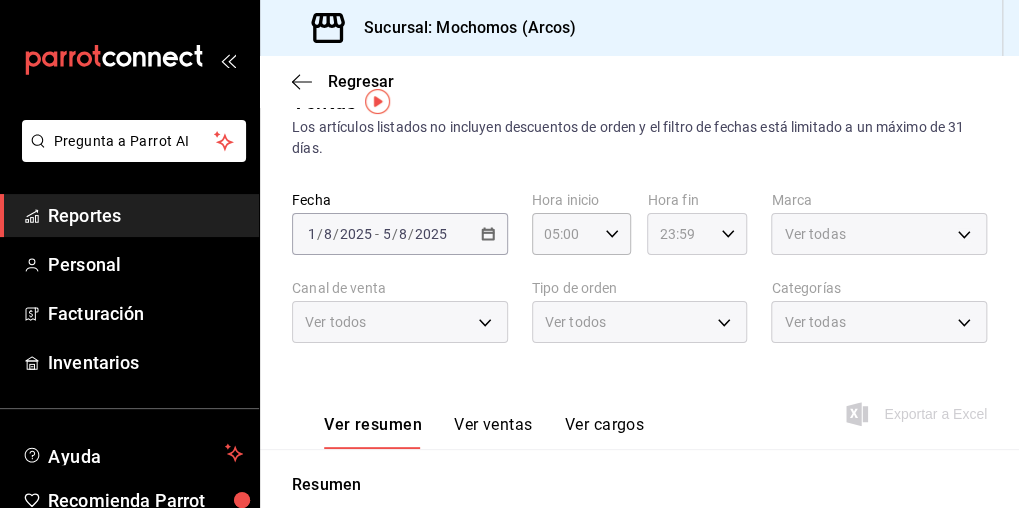 click on "23:59 Hora fin" at bounding box center (697, 234) 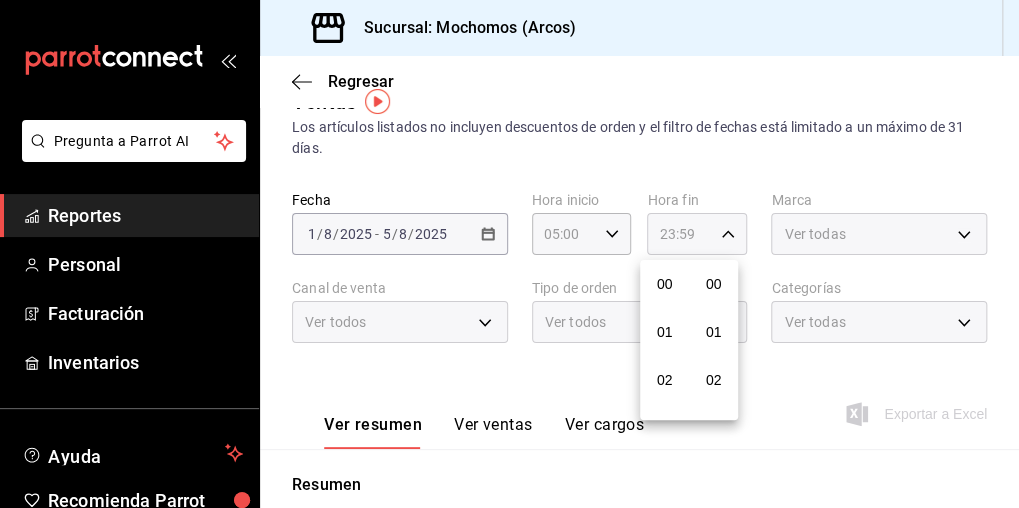 scroll, scrollTop: 1000, scrollLeft: 0, axis: vertical 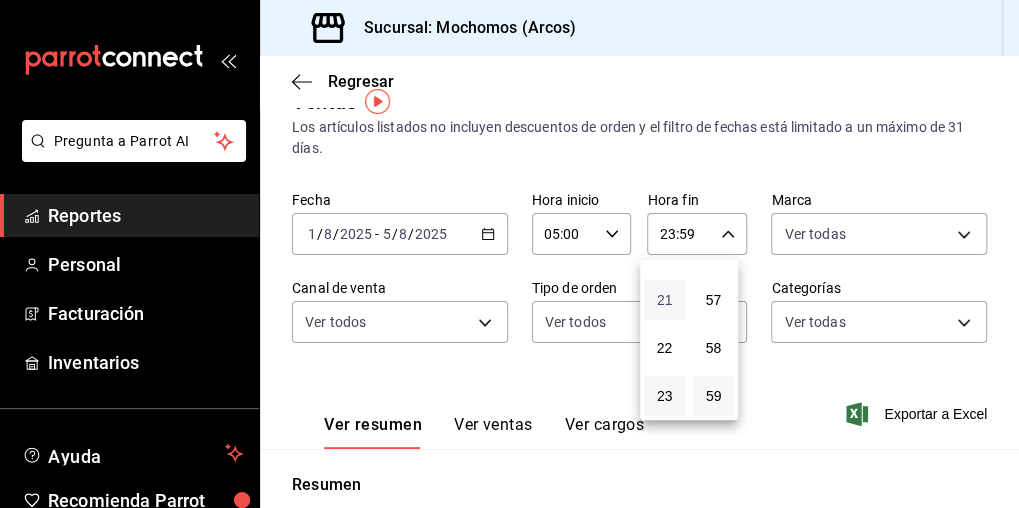type 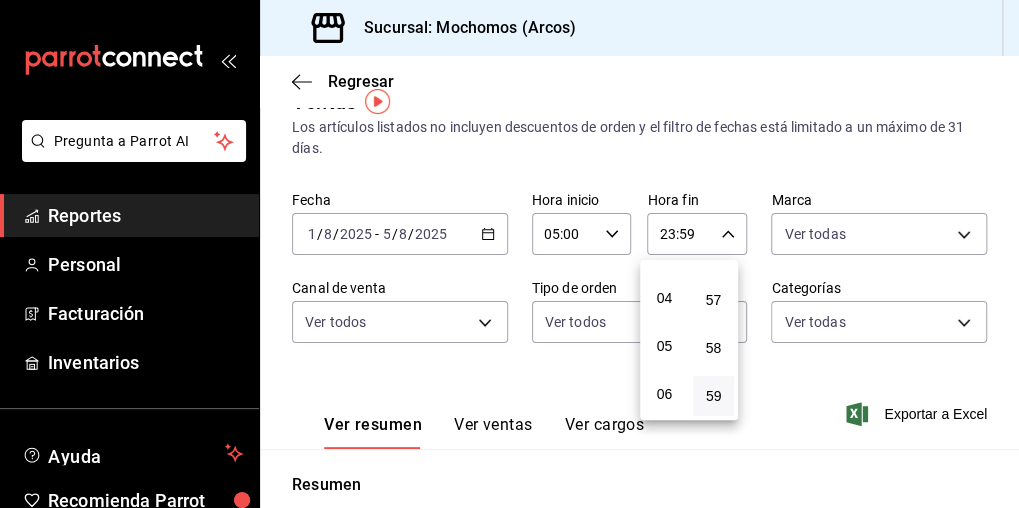 scroll, scrollTop: 213, scrollLeft: 0, axis: vertical 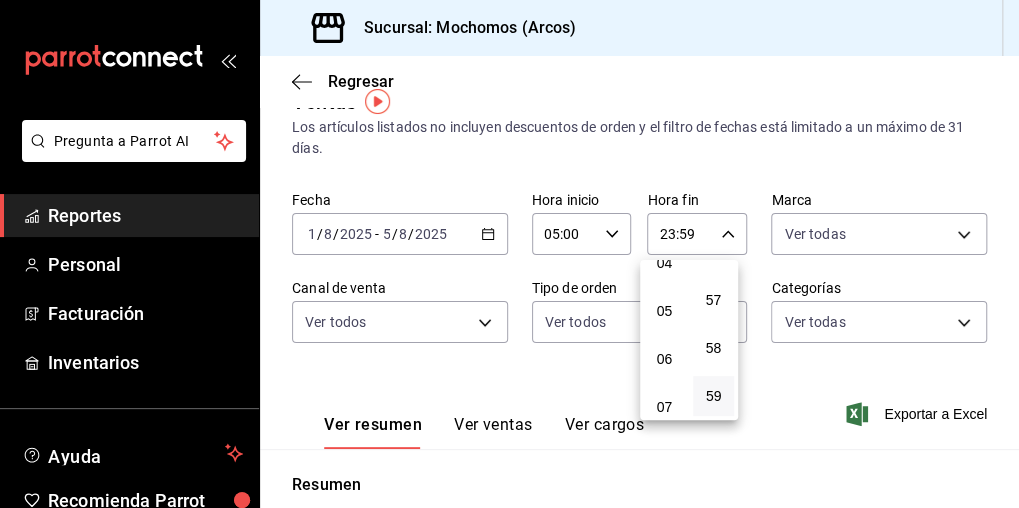 click on "00 01 02 03 04 05 06 07 08 09 10 11 12 13 14 15 16 17 18 19 20 21 22 23" at bounding box center (664, 340) 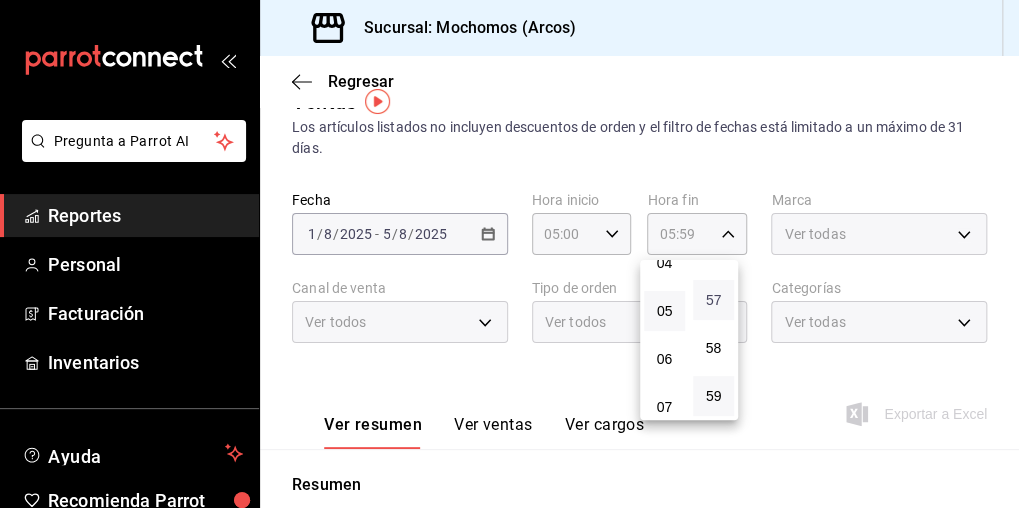 type 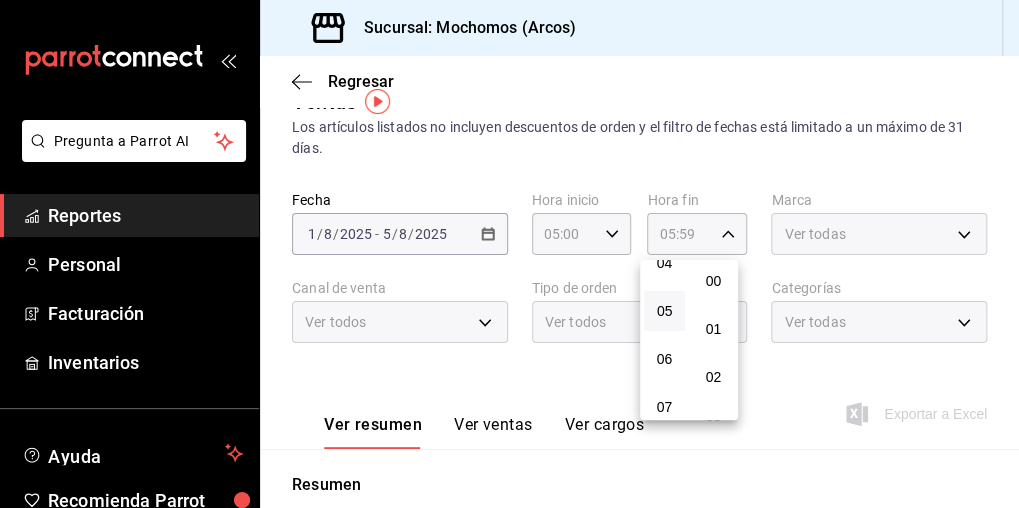 scroll, scrollTop: 0, scrollLeft: 0, axis: both 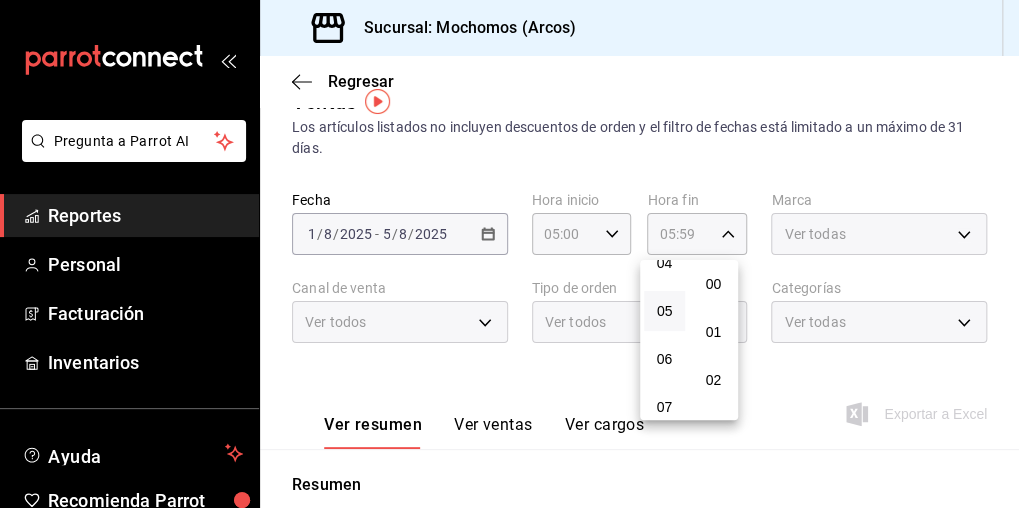click on "00 01 02 03 04 05 06 07 08 09 10 11 12 13 14 15 16 17 18 19 20 21 22 23 24 25 26 27 28 29 30 31 32 33 34 35 36 37 38 39 40 41 42 43 44 45 46 47 48 49 50 51 52 53 54 55 56 57 58 59" at bounding box center [713, 340] 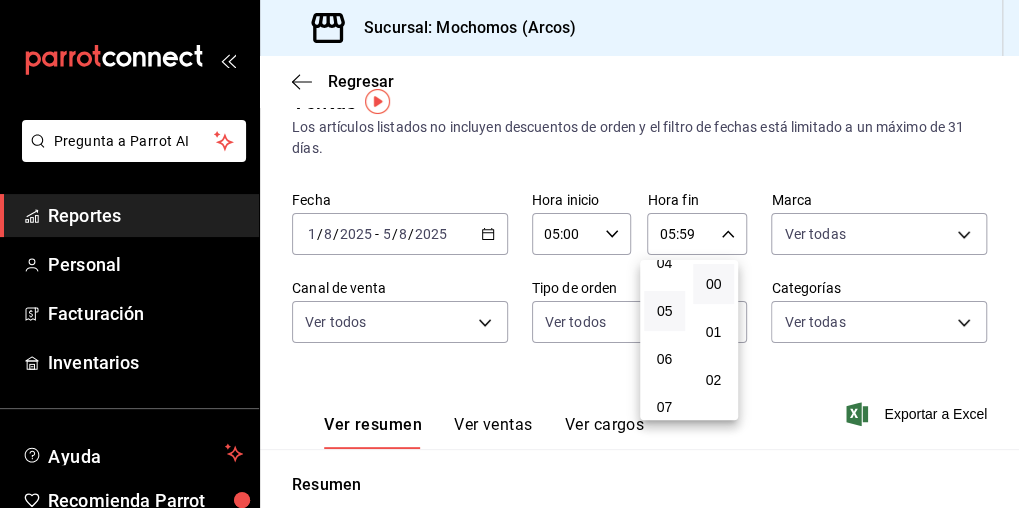 click on "00" at bounding box center (713, 284) 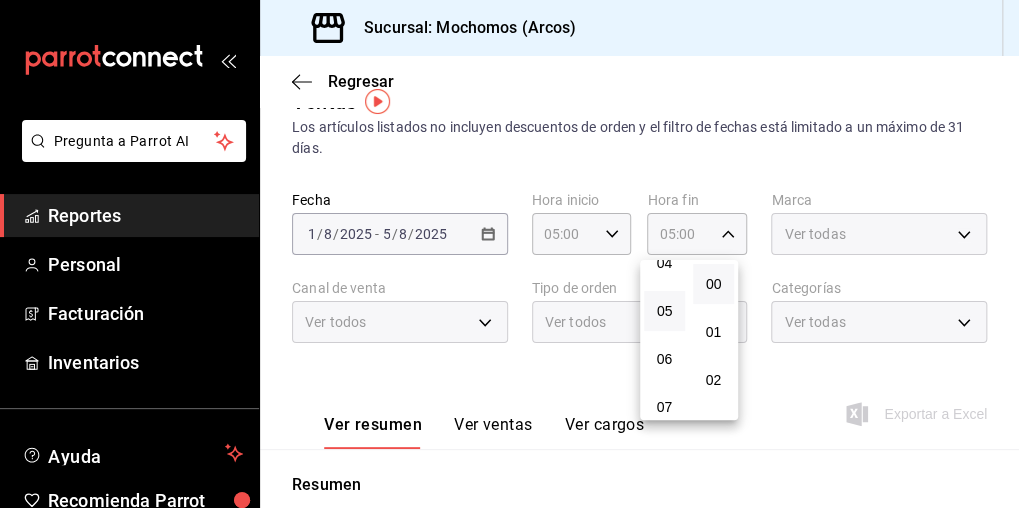 click at bounding box center (509, 254) 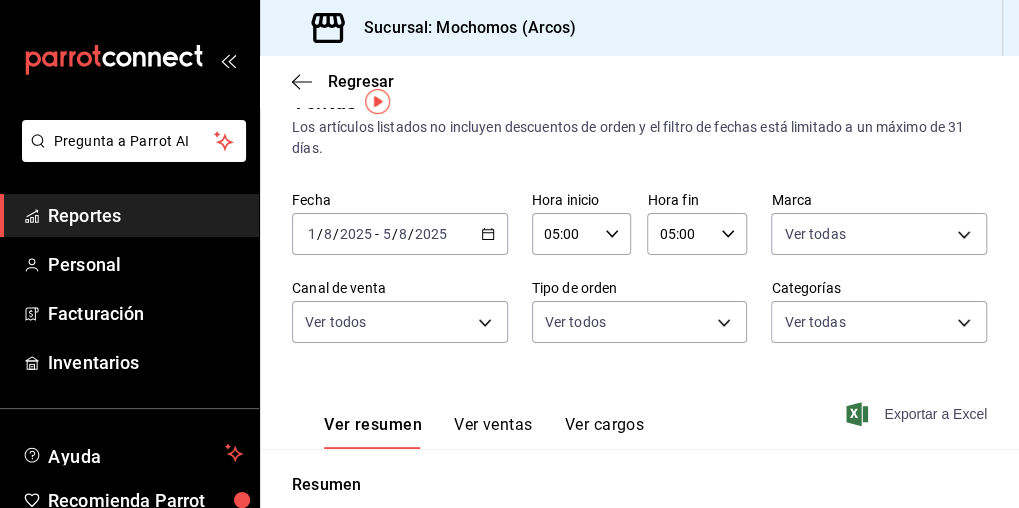 click on "Exportar a Excel" at bounding box center (918, 414) 